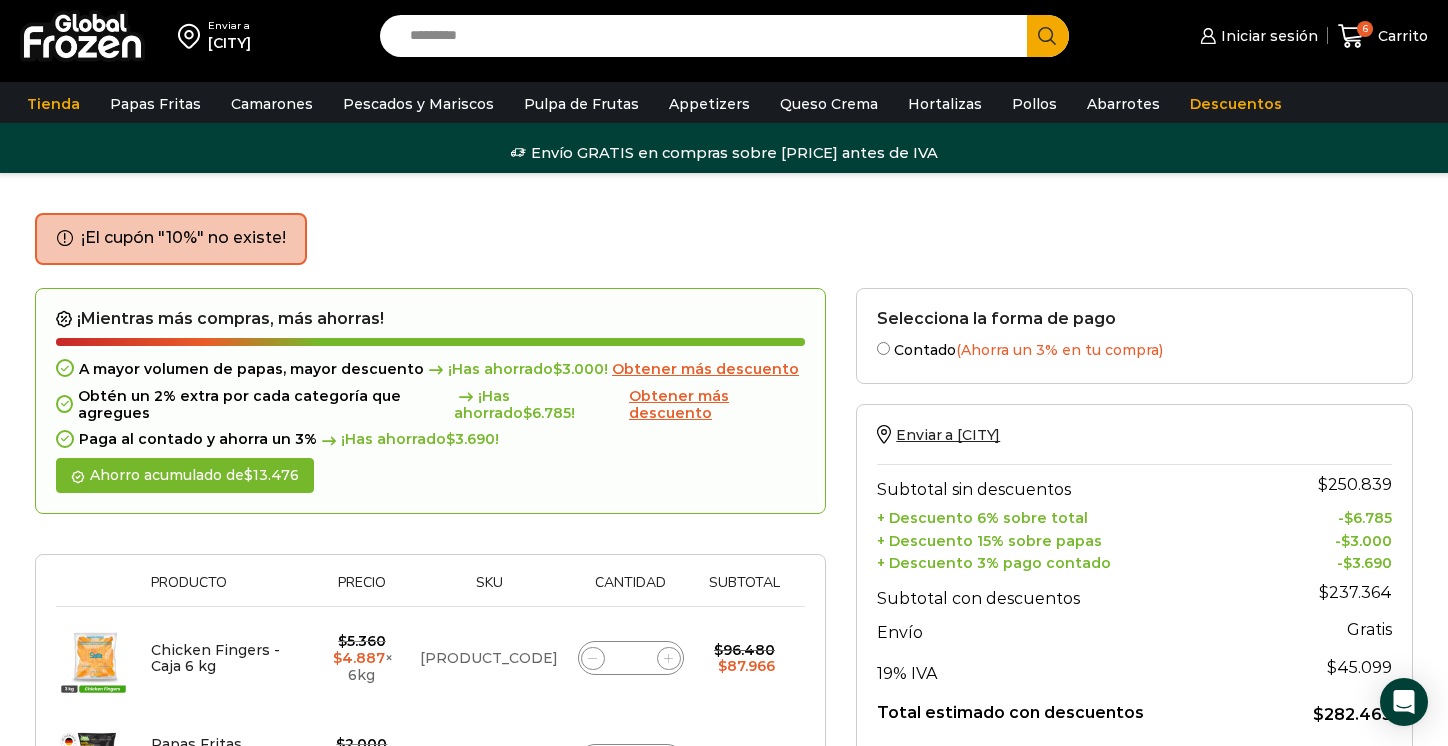 scroll, scrollTop: 652, scrollLeft: 0, axis: vertical 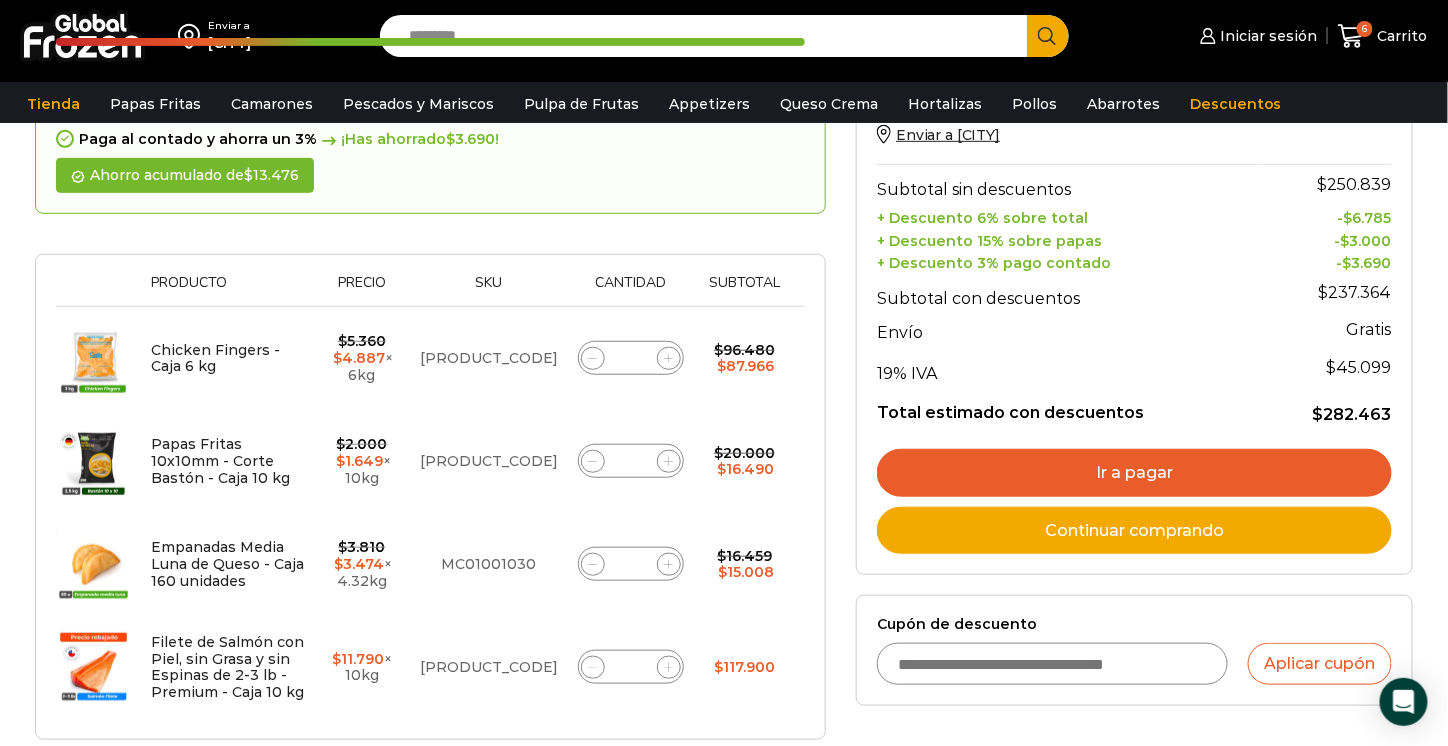 click at bounding box center [593, 359] 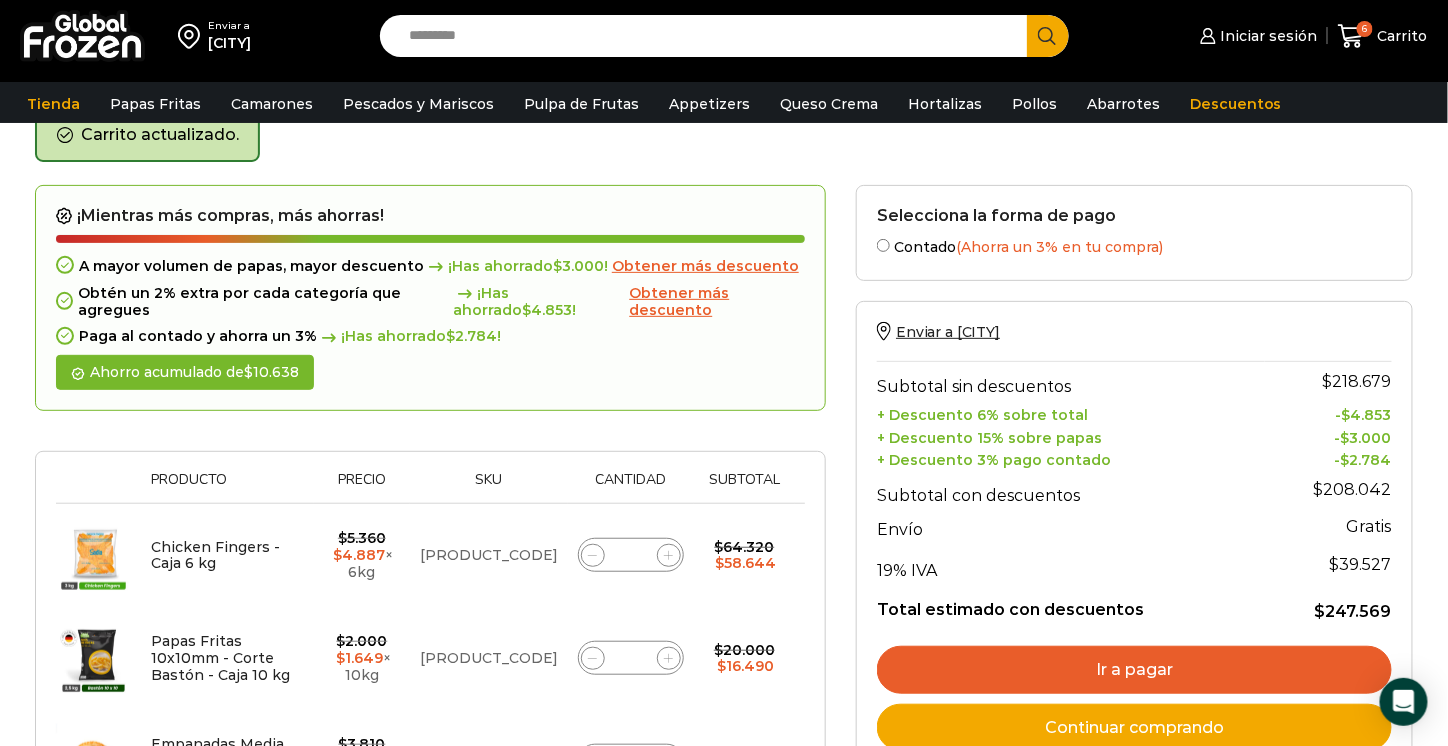 scroll, scrollTop: 102, scrollLeft: 0, axis: vertical 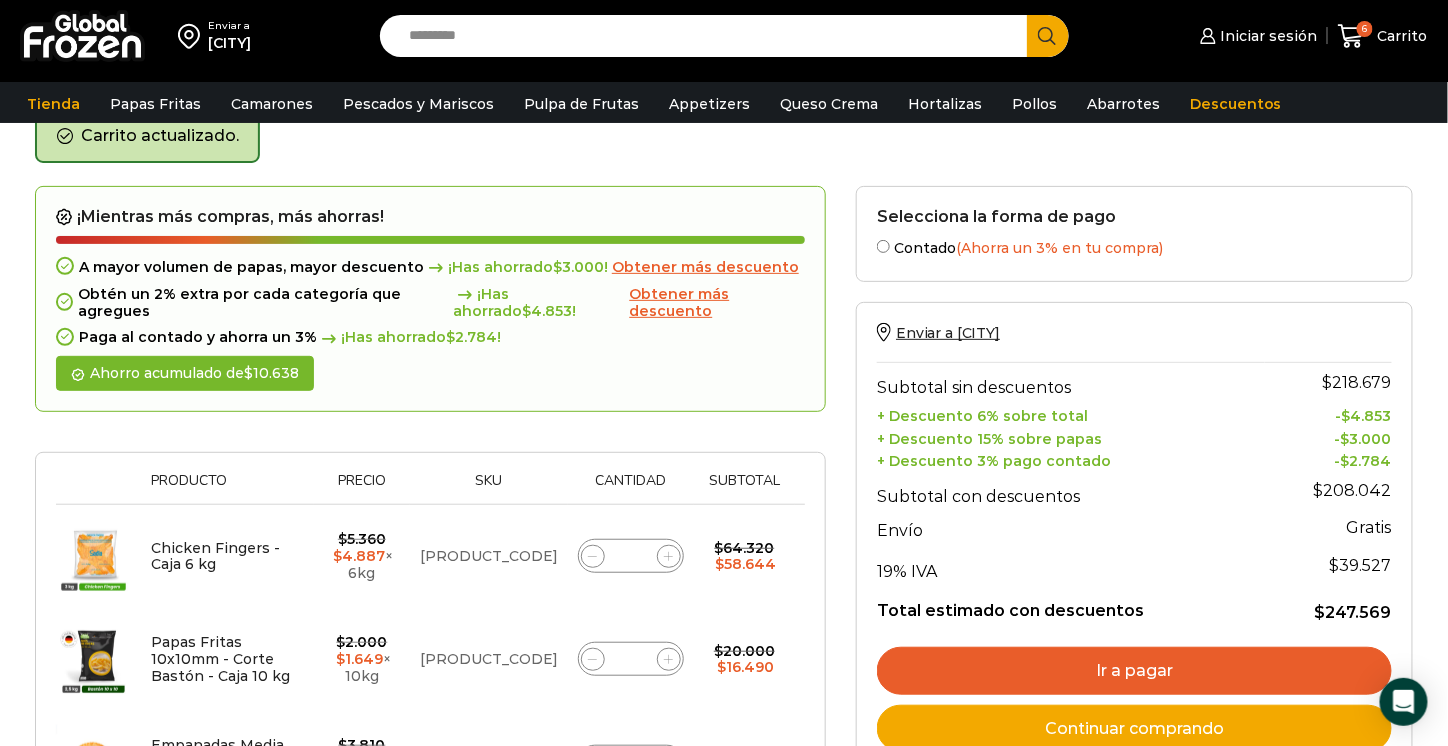 click at bounding box center [668, 556] 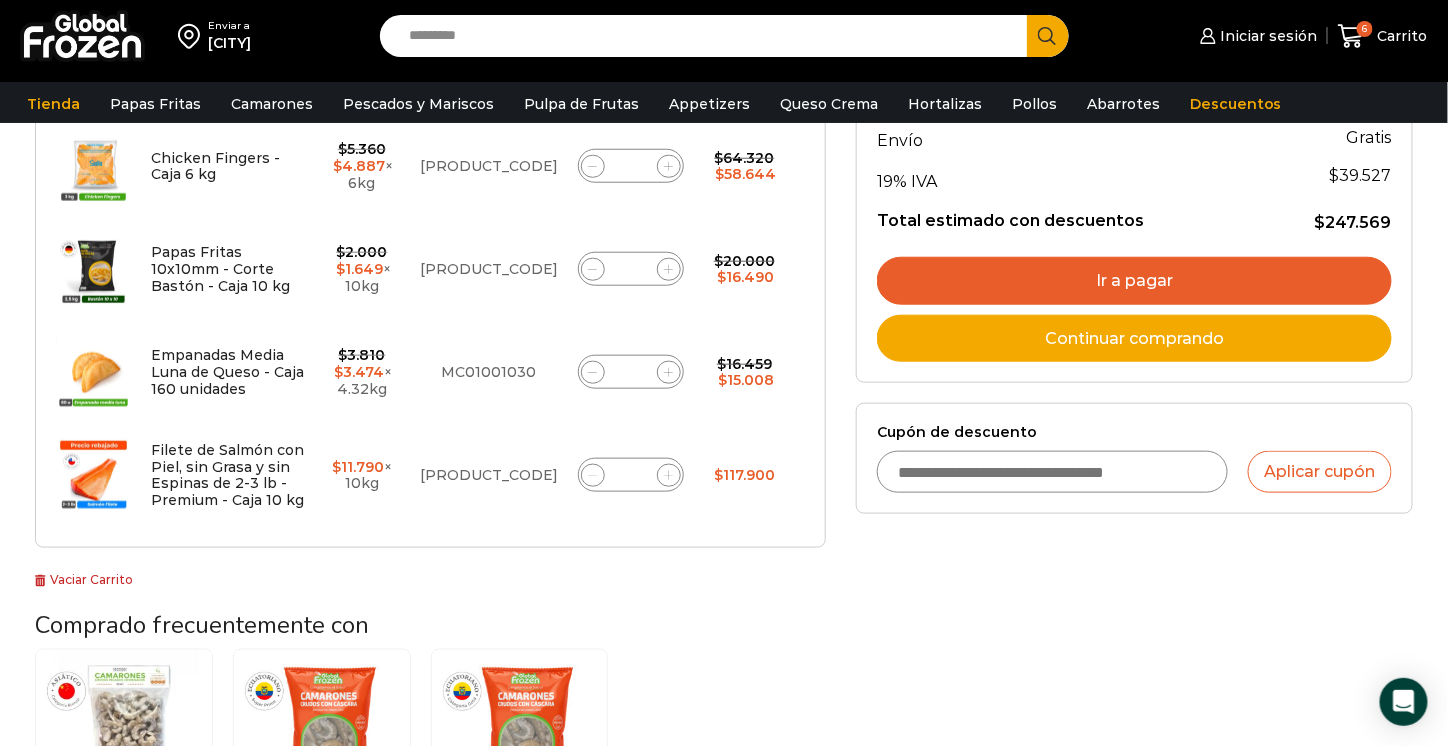 scroll, scrollTop: 616, scrollLeft: 0, axis: vertical 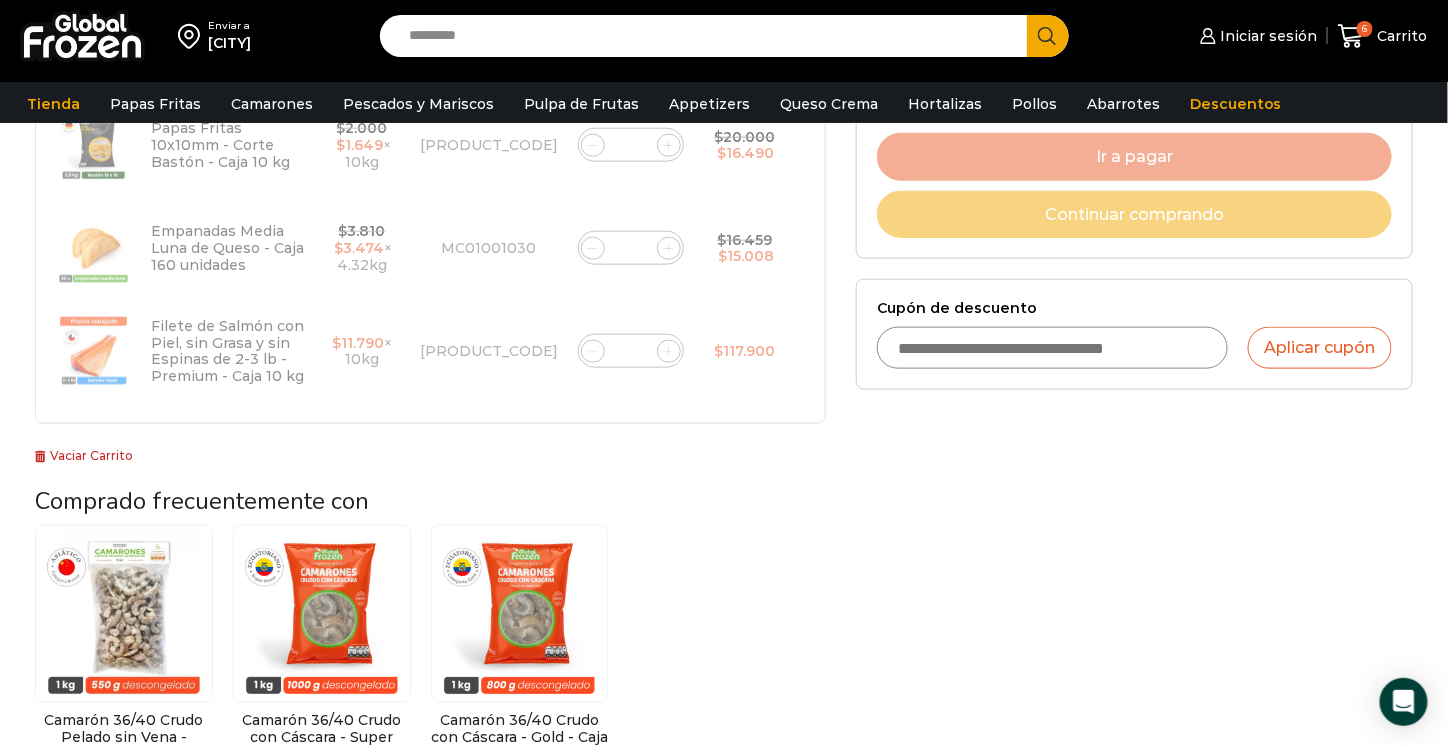 click on "Cupón de descuento" at bounding box center (1052, 348) 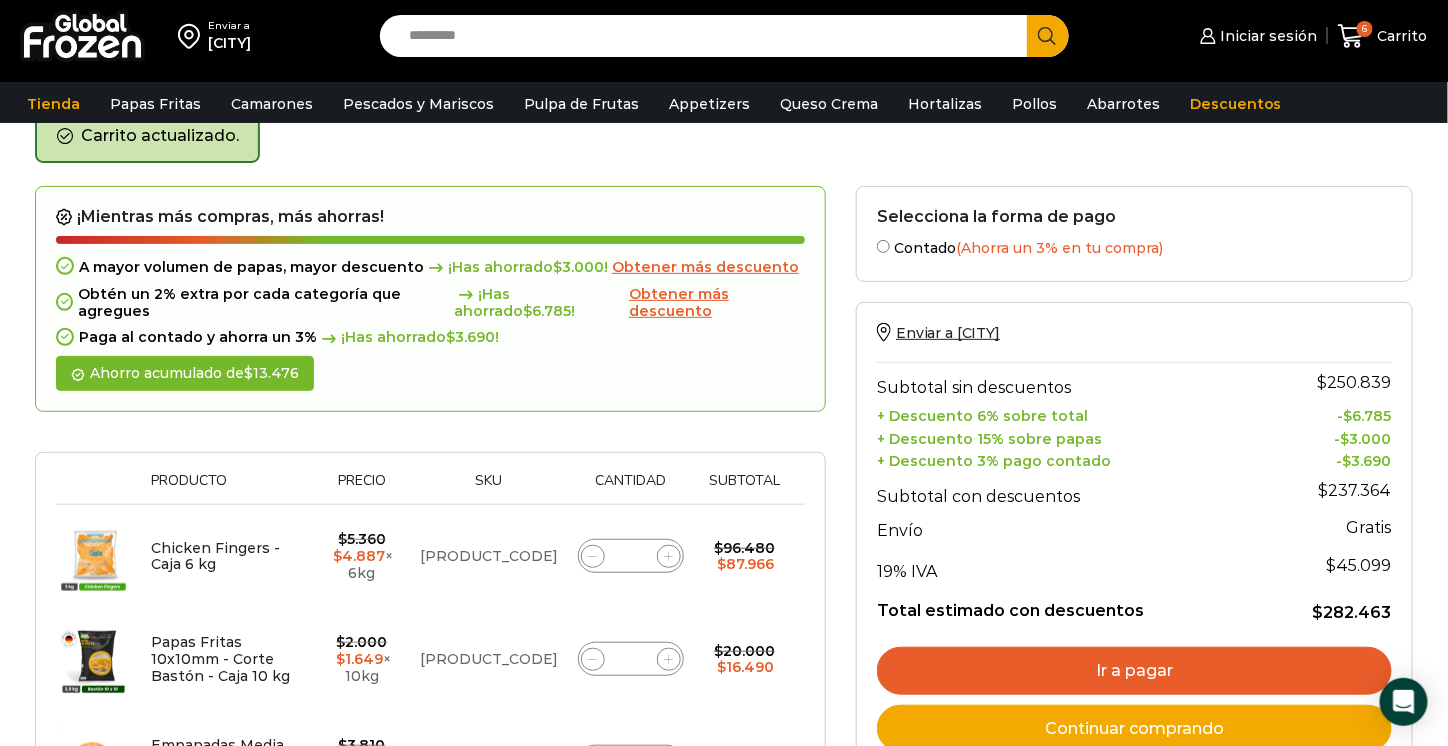 scroll, scrollTop: 209, scrollLeft: 0, axis: vertical 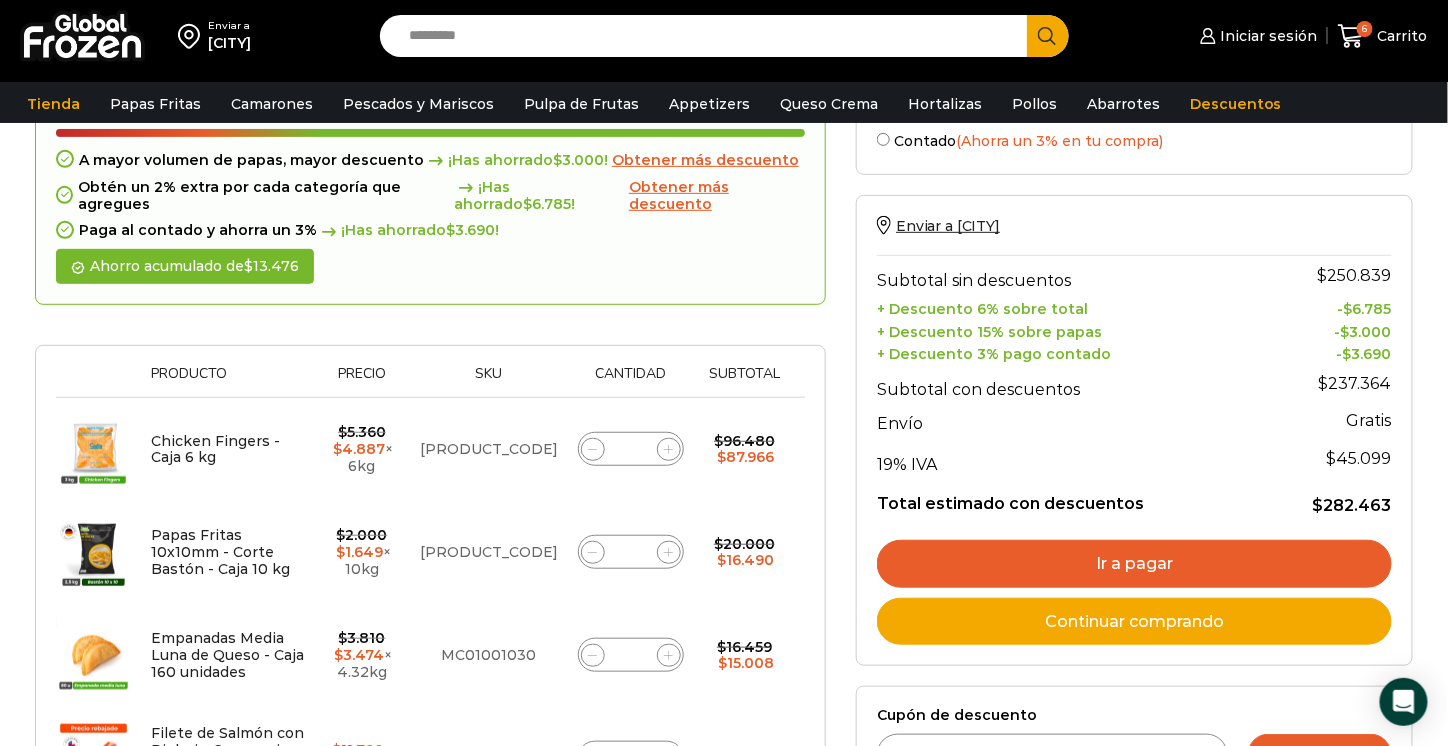 type on "******" 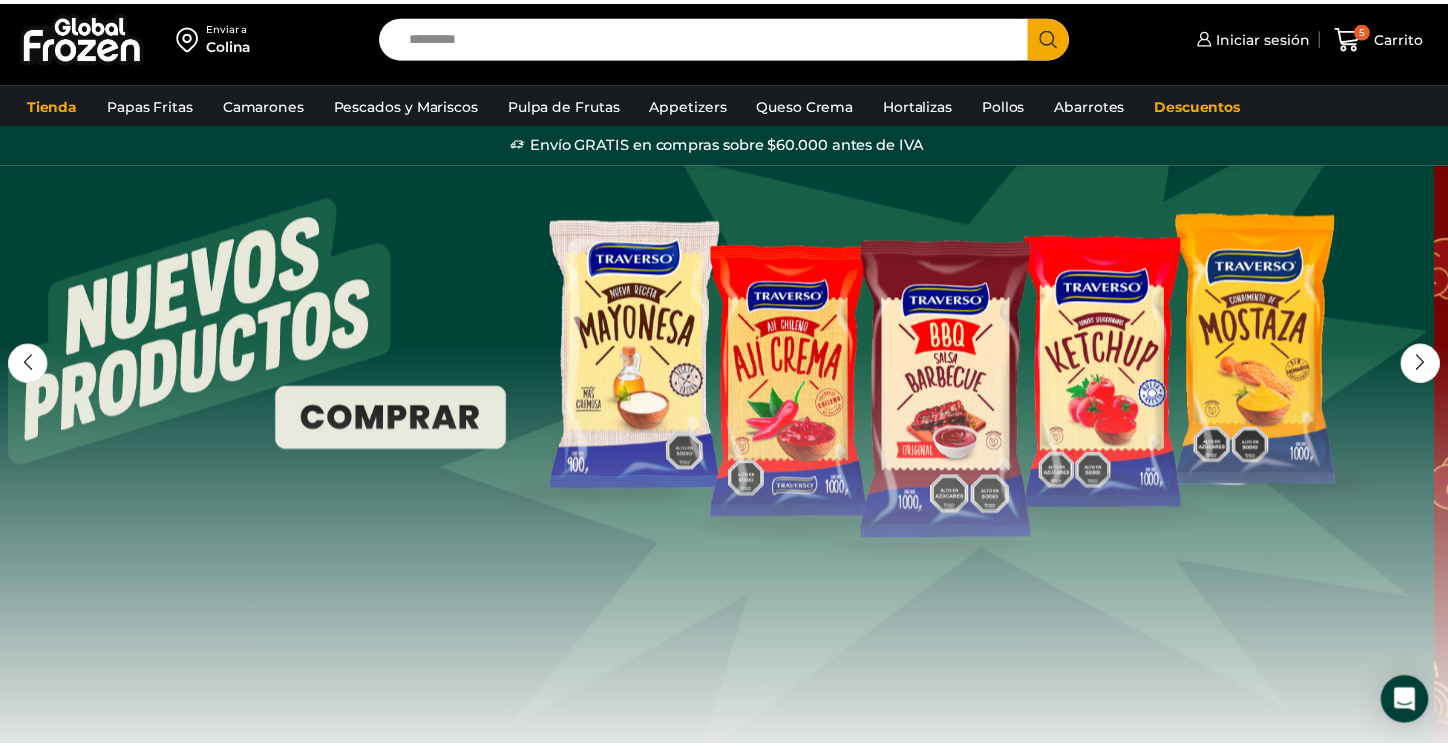 scroll, scrollTop: 0, scrollLeft: 0, axis: both 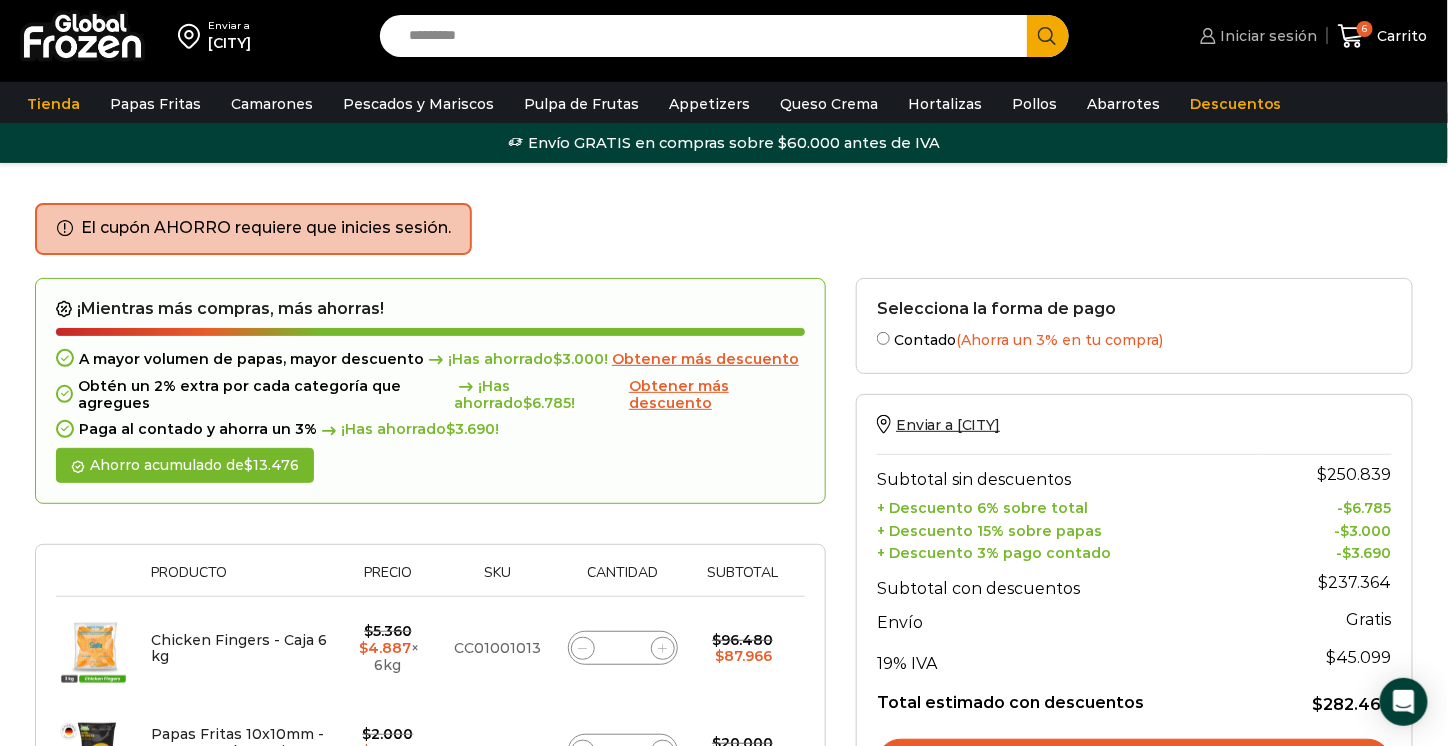 click on "Iniciar sesión" at bounding box center (1267, 36) 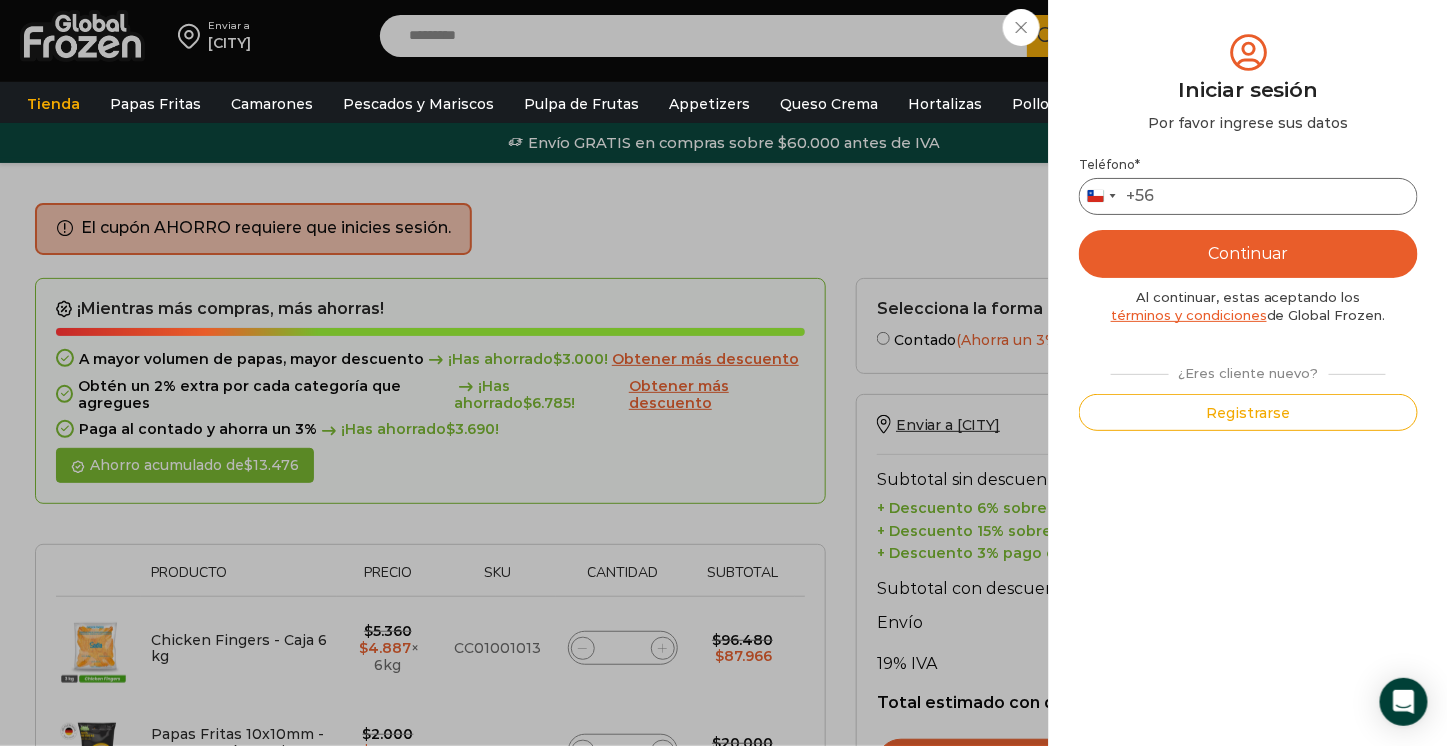 click on "Teléfono
*" at bounding box center [1248, 196] 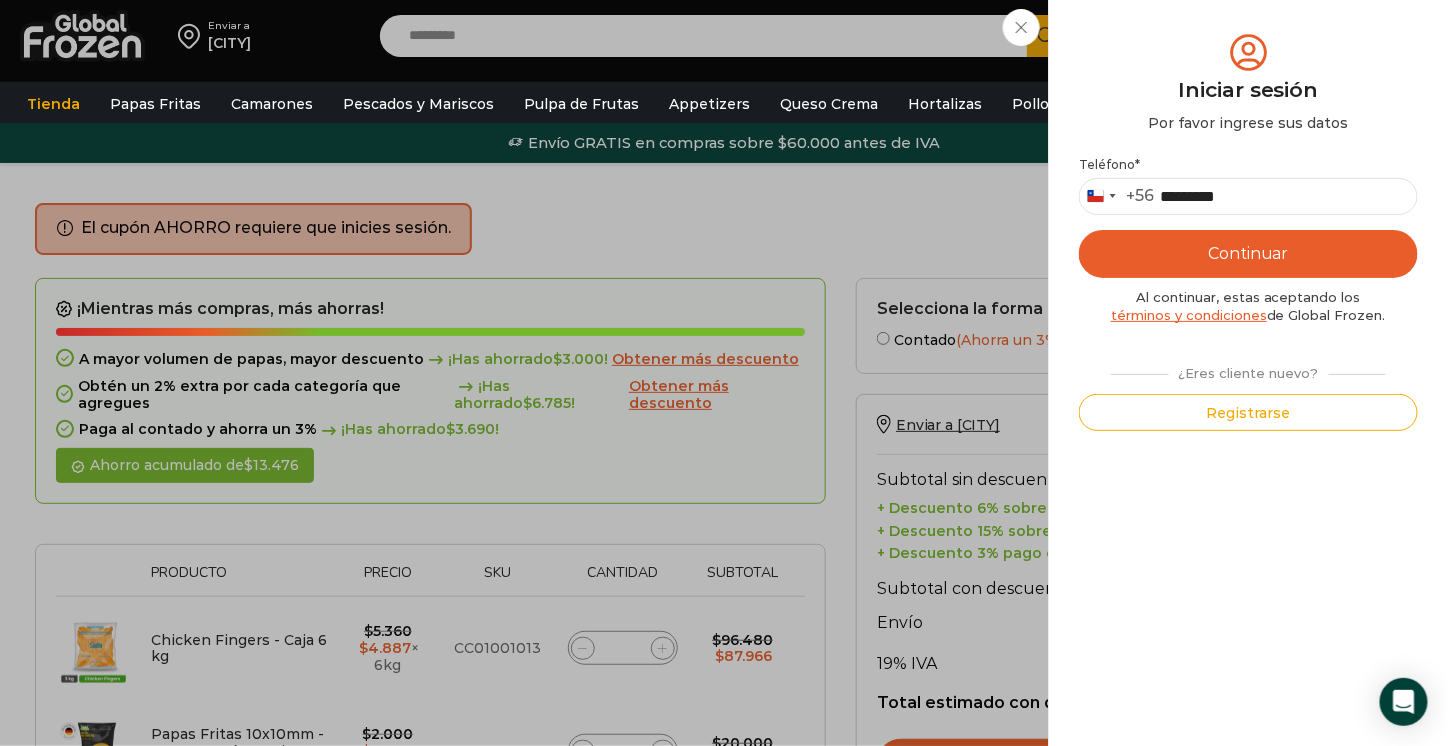 click on "Continuar" at bounding box center (1248, 254) 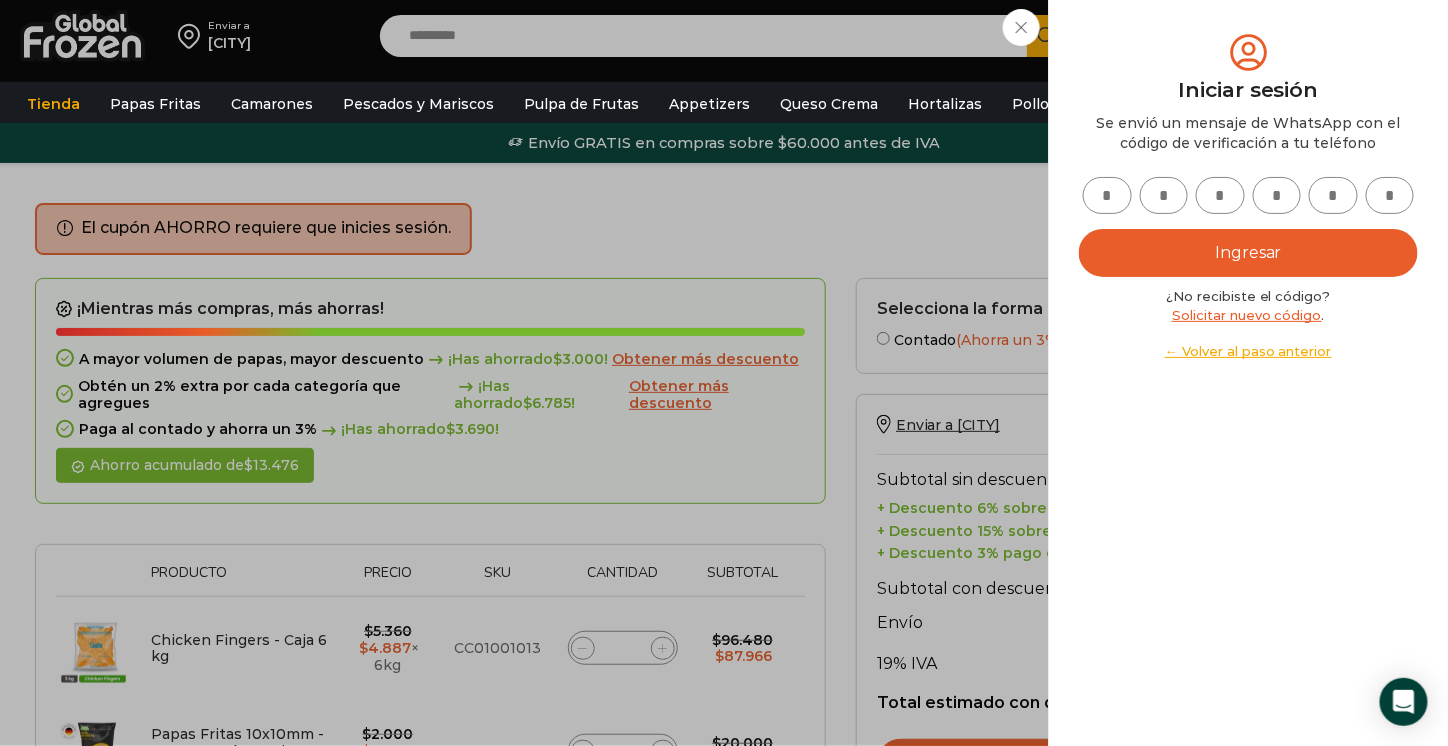 click at bounding box center (1107, 195) 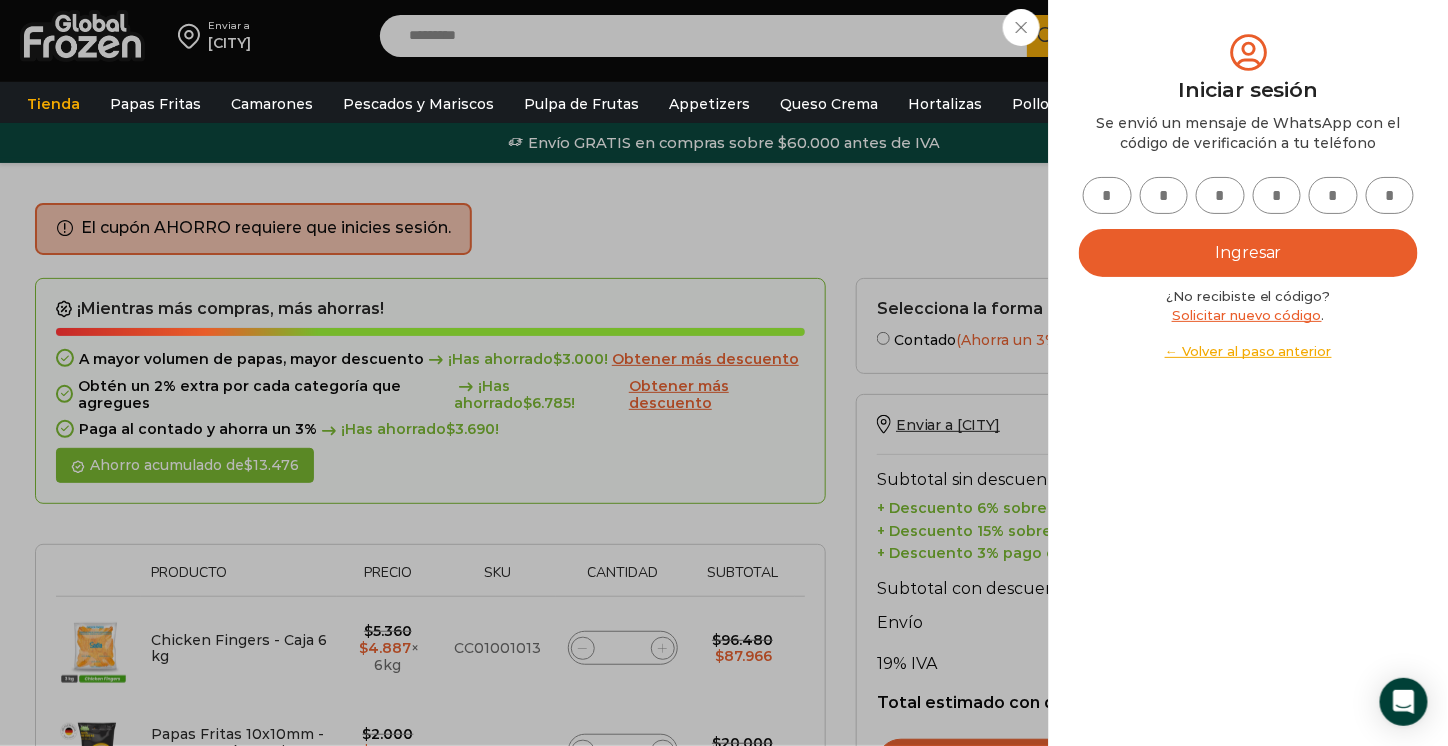 type on "*" 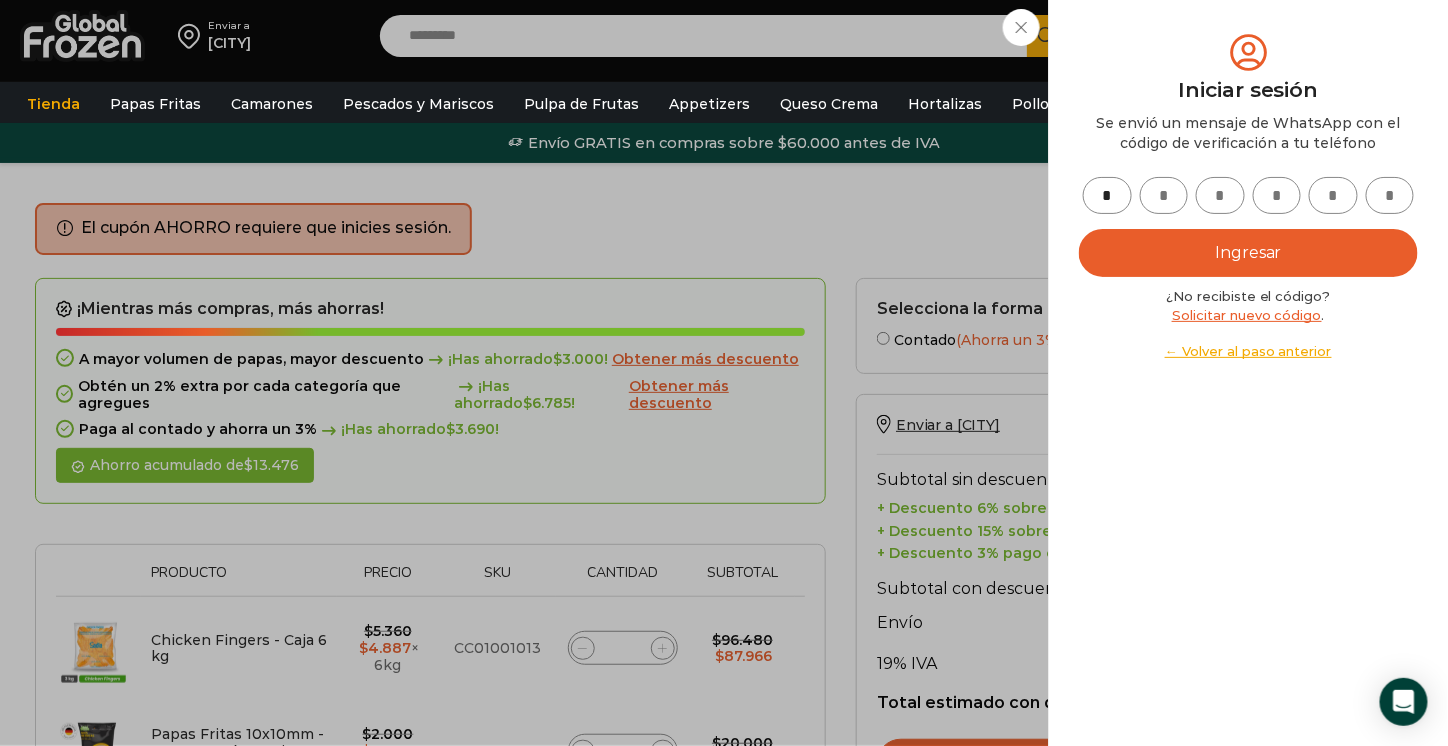 type on "*" 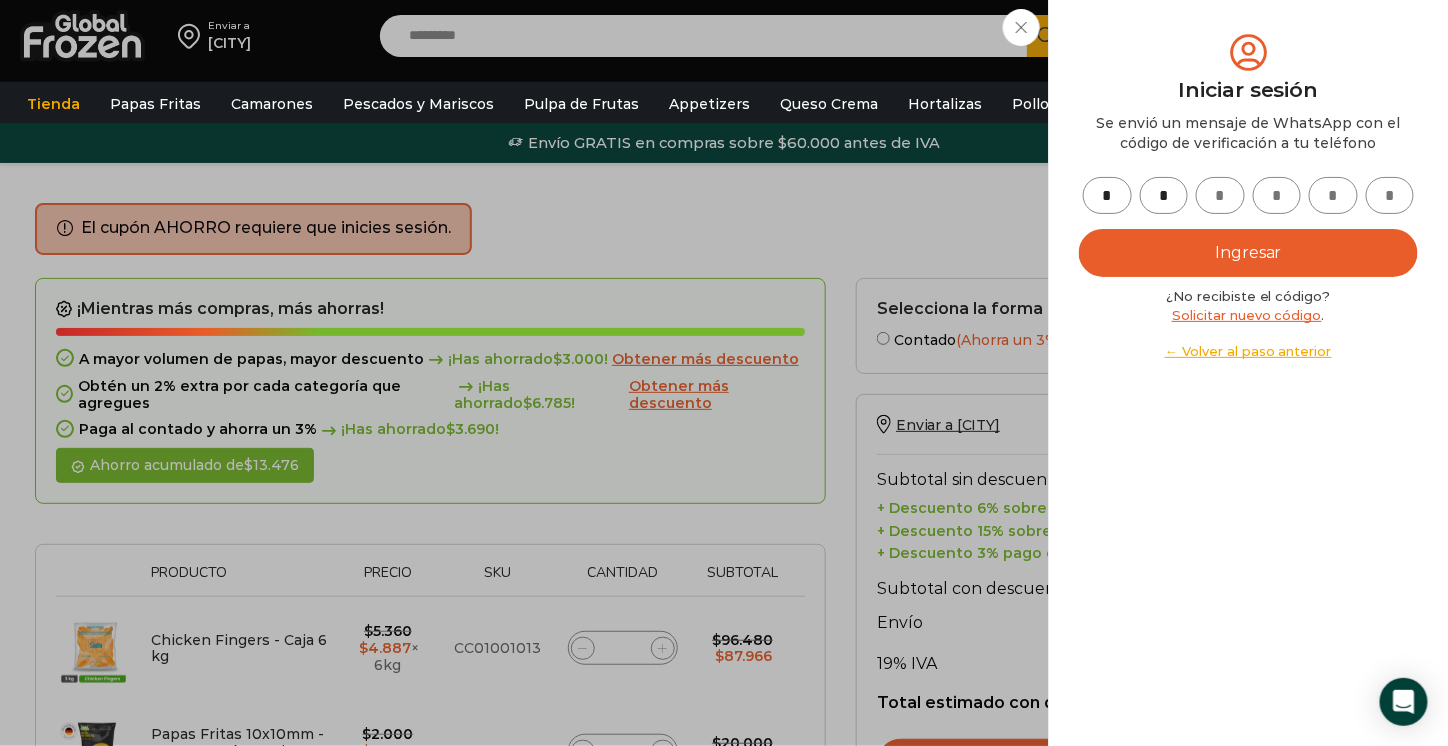 type on "*" 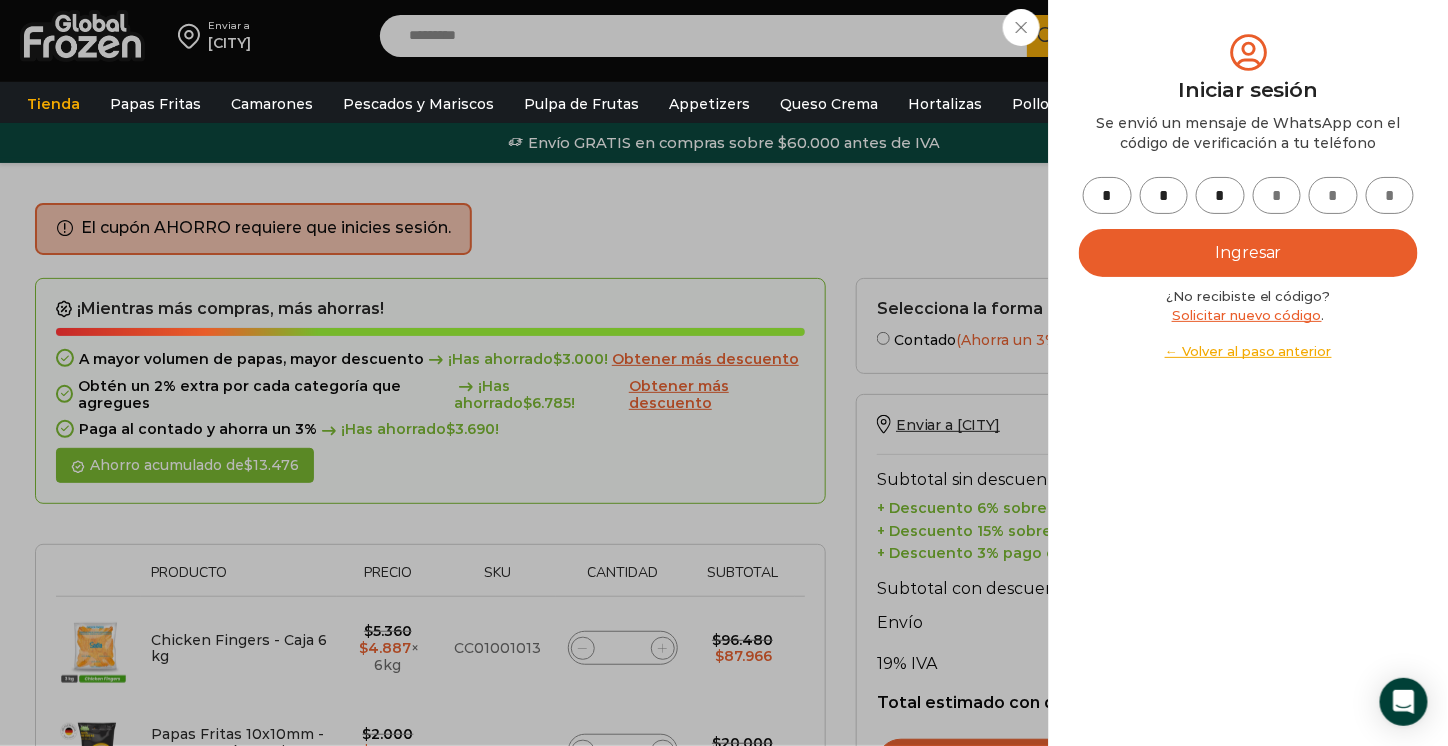 type on "*" 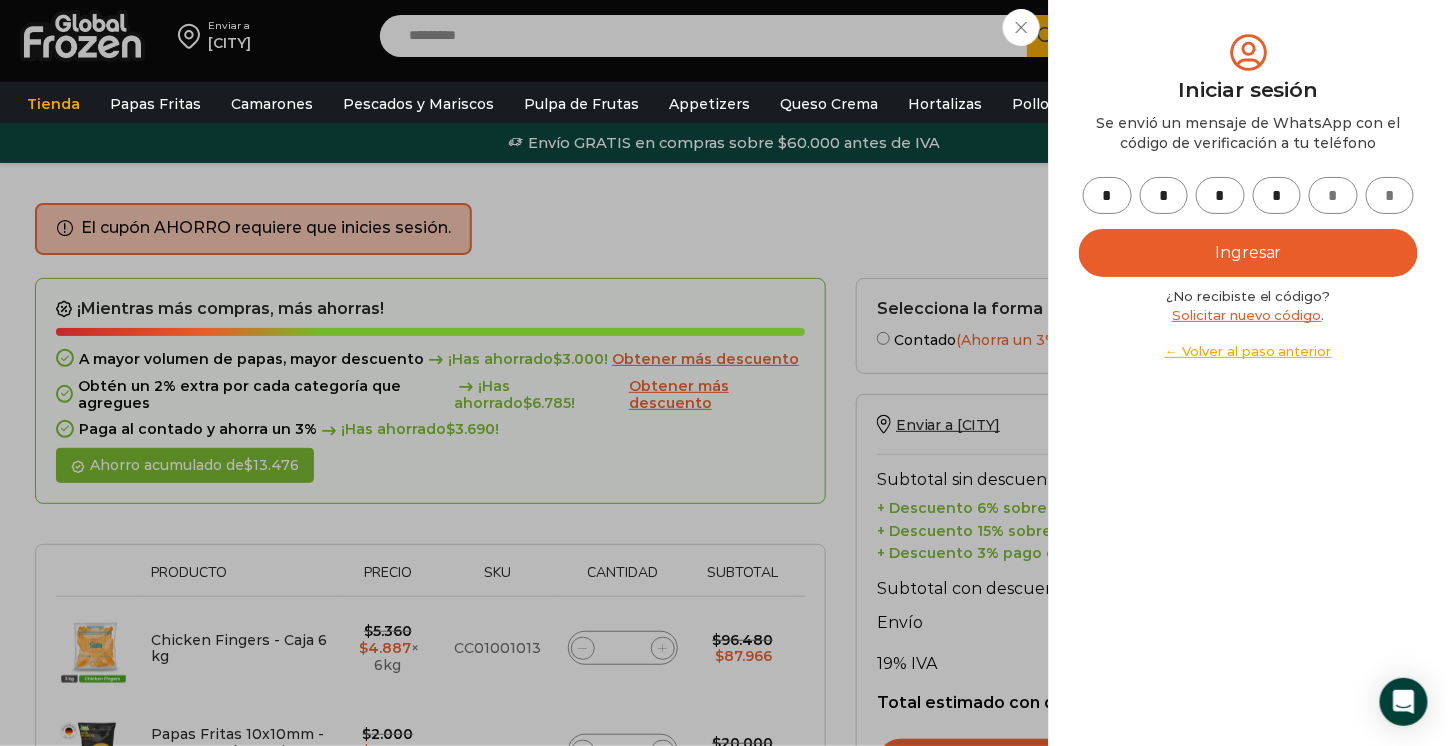 type on "*" 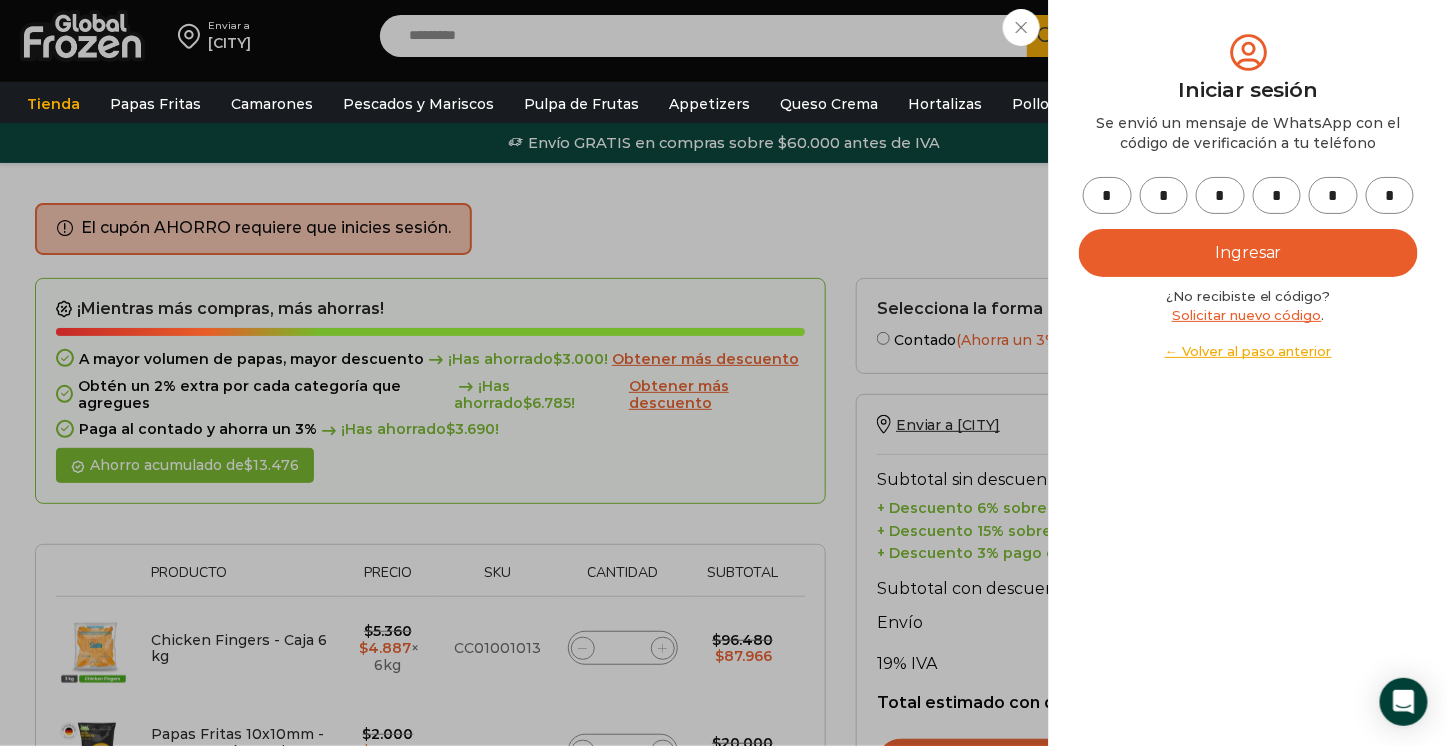 type on "*" 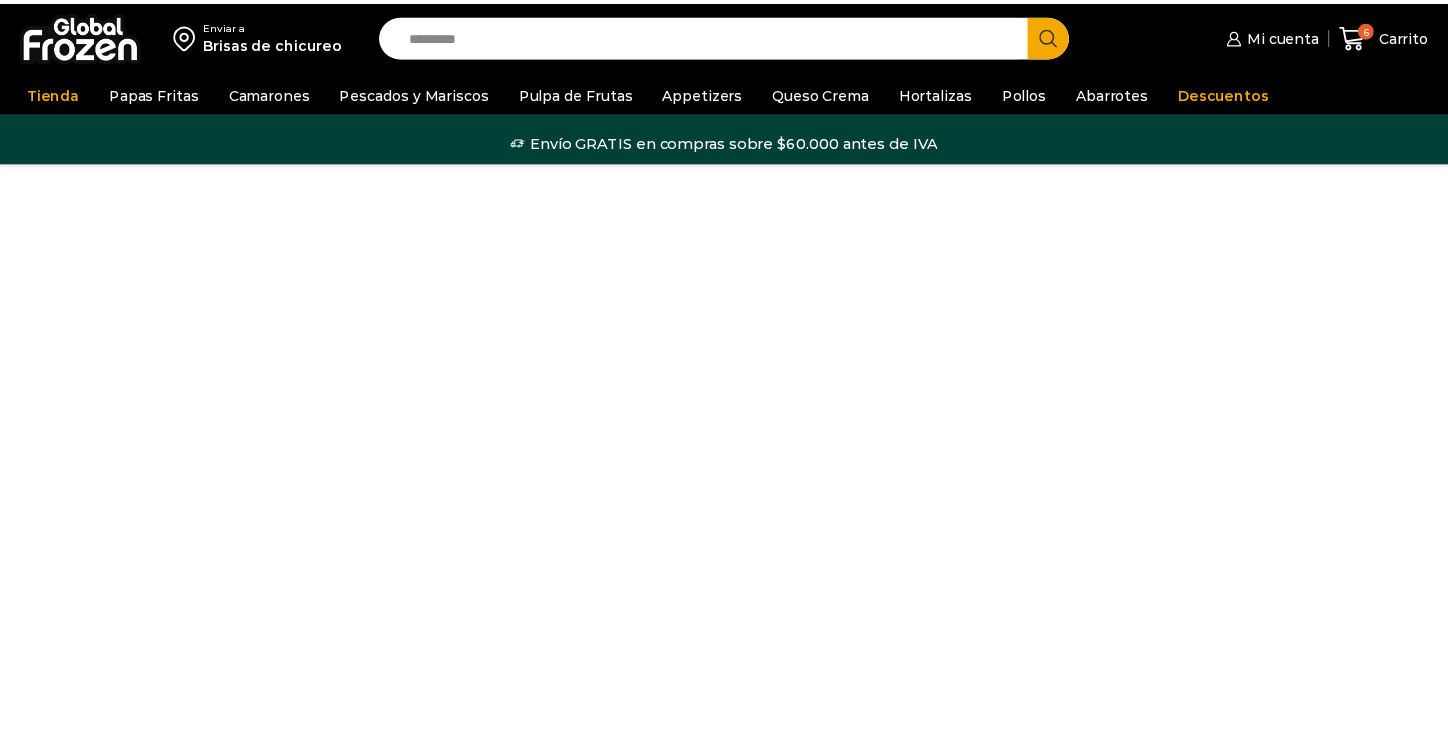 scroll, scrollTop: 0, scrollLeft: 0, axis: both 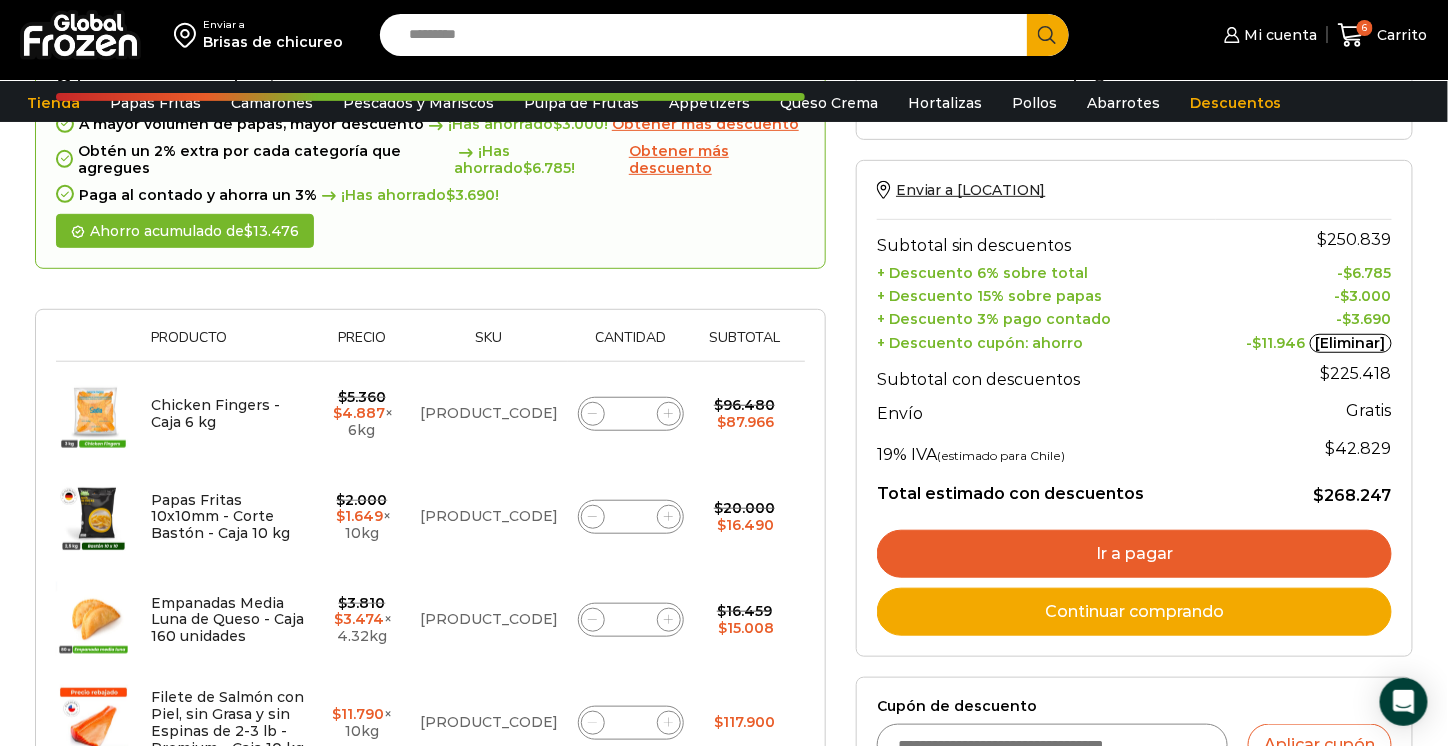 click at bounding box center (592, 413) 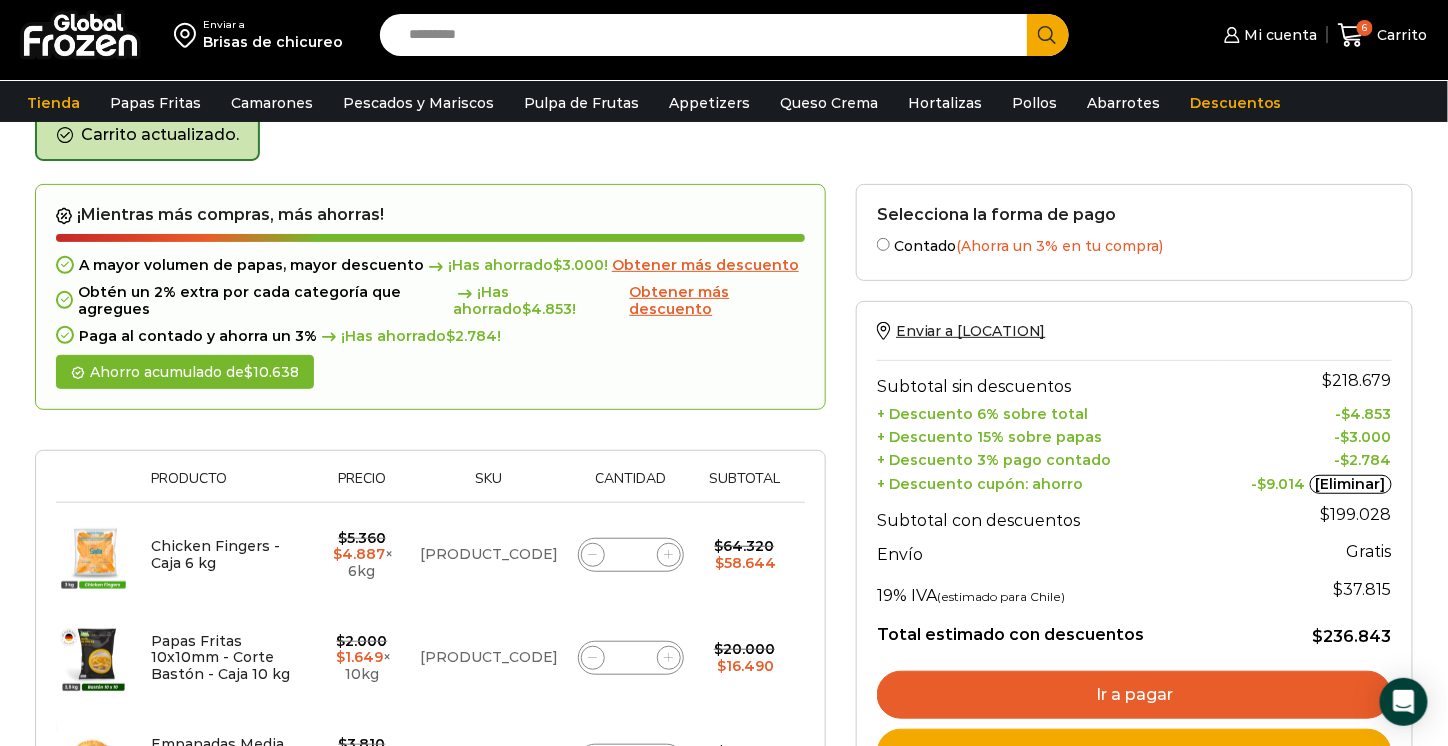 scroll, scrollTop: 102, scrollLeft: 0, axis: vertical 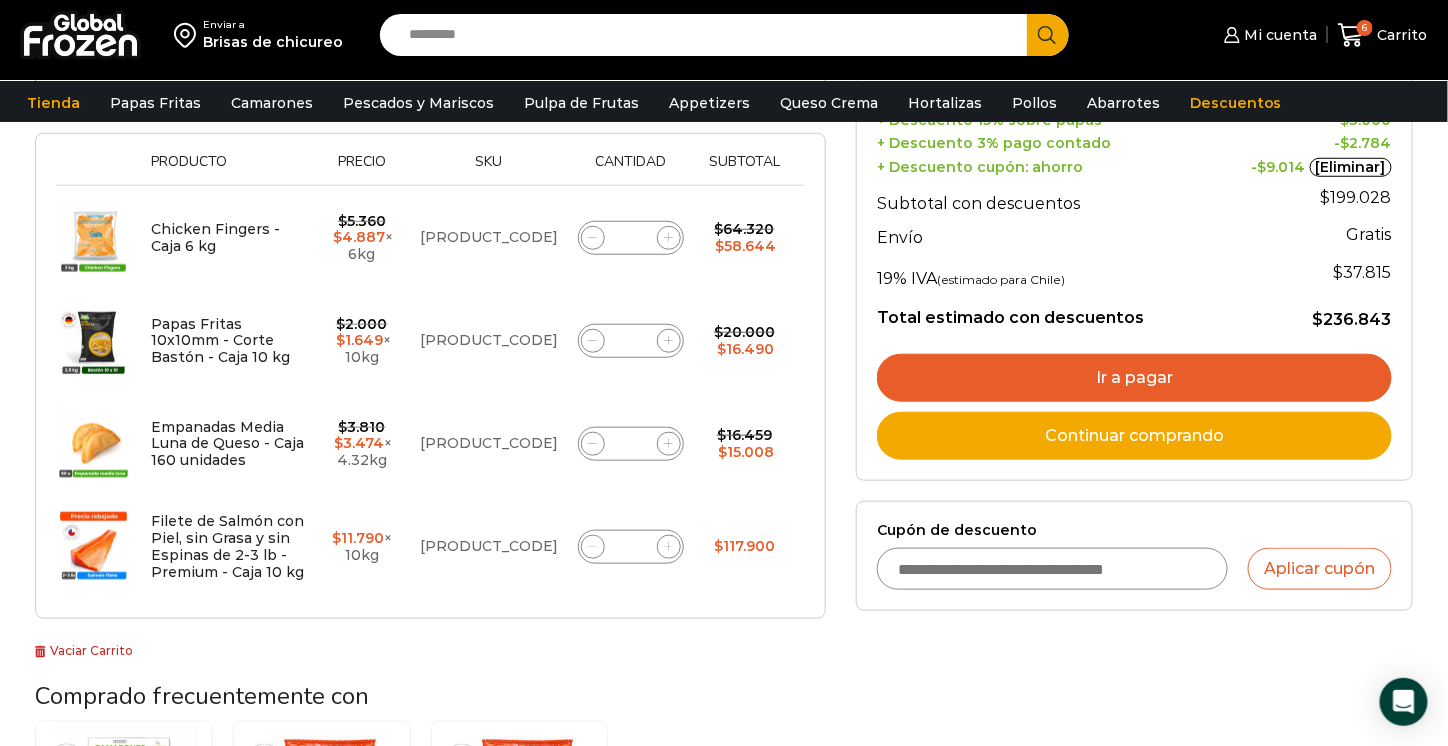 click on "Ir a pagar" at bounding box center (1134, 378) 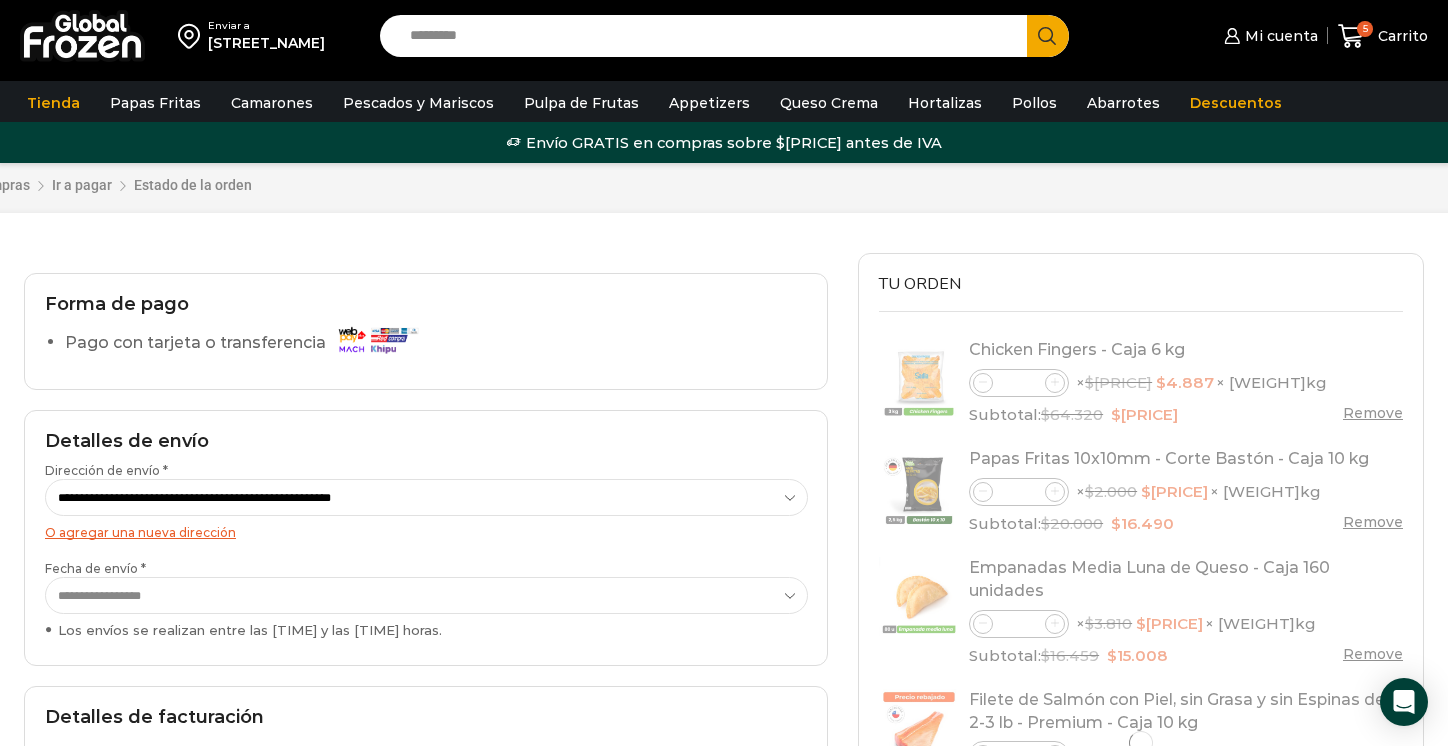 scroll, scrollTop: 0, scrollLeft: 0, axis: both 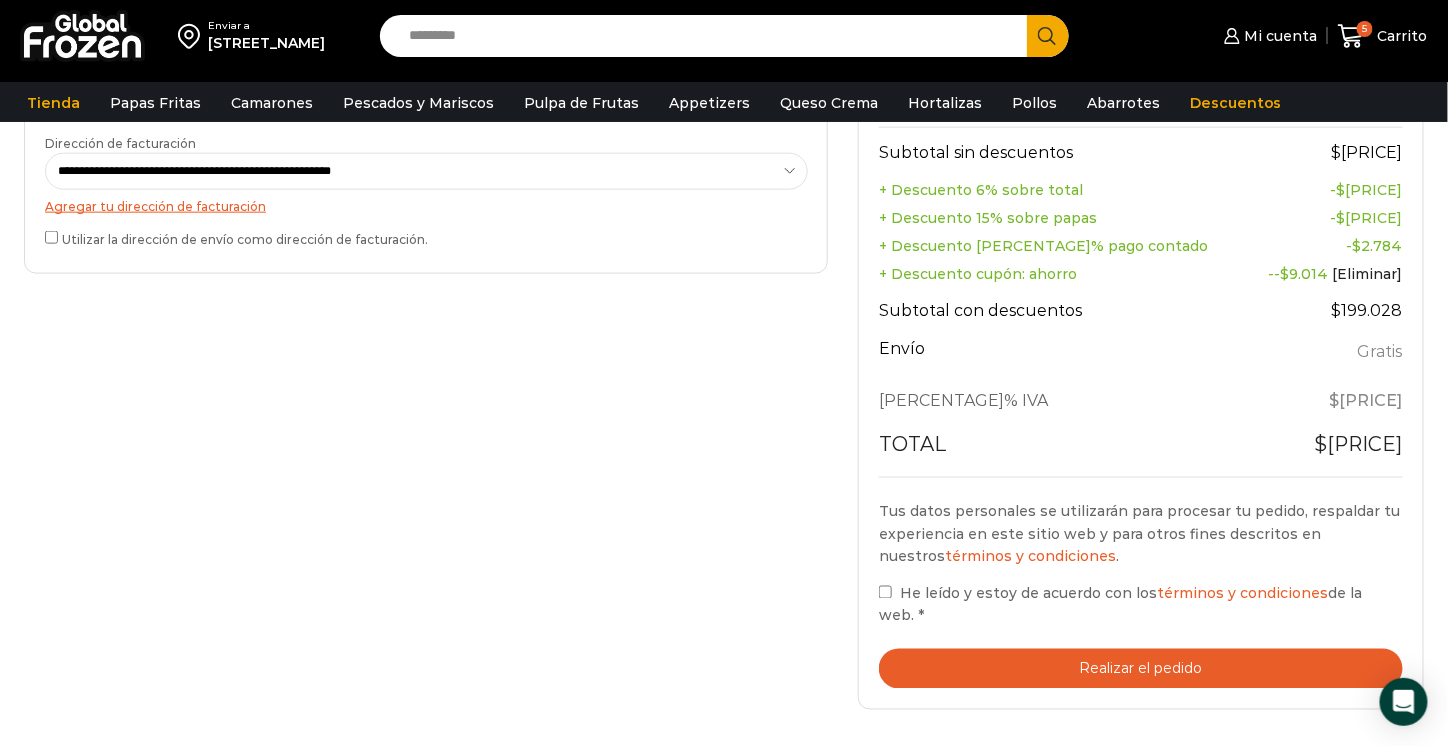 click on "Realizar el pedido" at bounding box center (1141, 669) 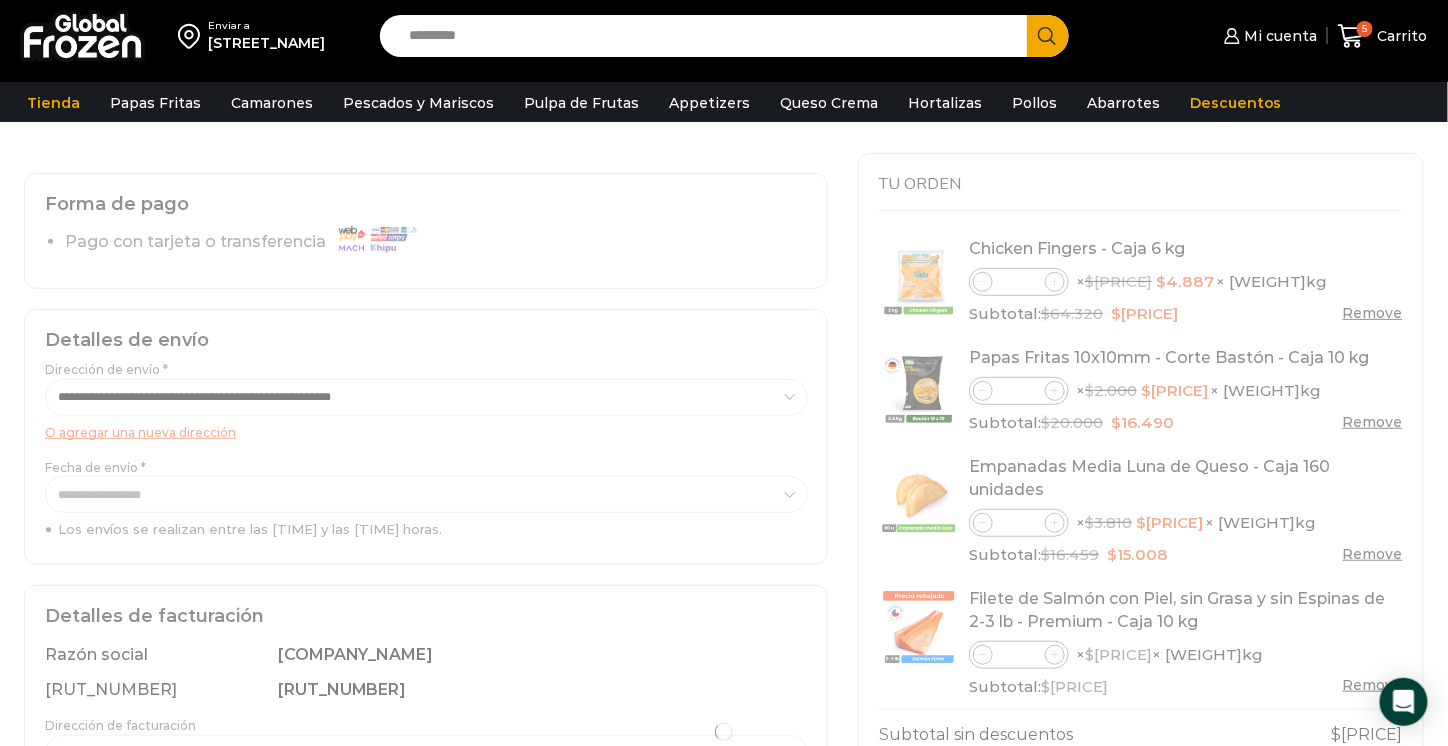 scroll, scrollTop: 104, scrollLeft: 0, axis: vertical 